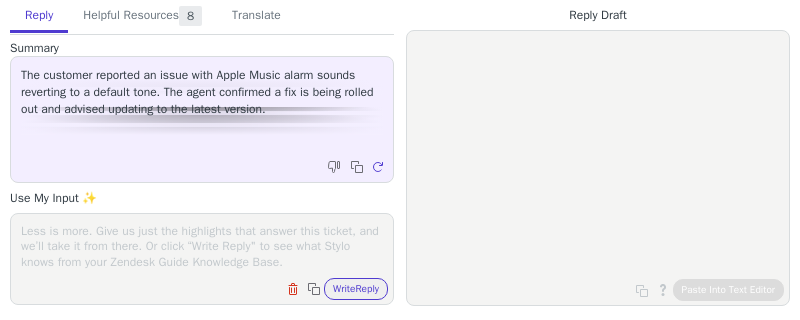 scroll, scrollTop: 0, scrollLeft: 0, axis: both 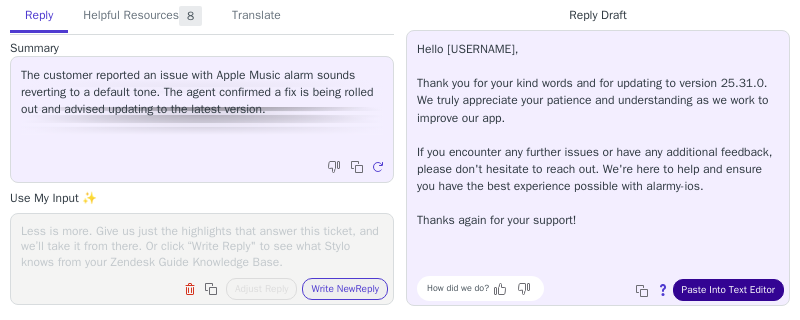 click on "Paste Into Text Editor" at bounding box center [728, 290] 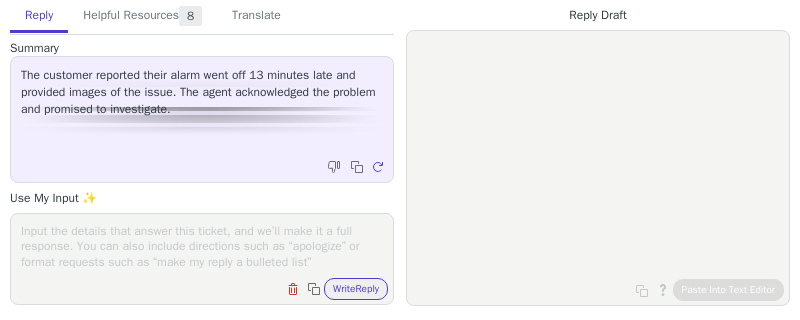 scroll, scrollTop: 0, scrollLeft: 0, axis: both 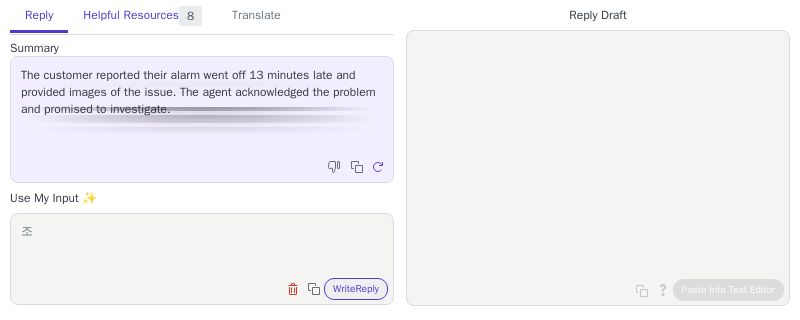 type on "조" 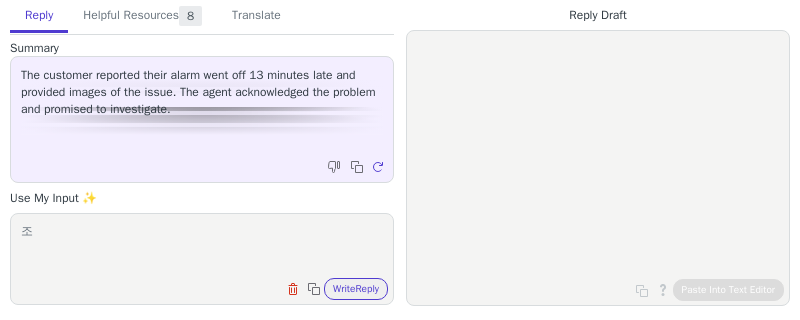 click on "조" at bounding box center (202, 246) 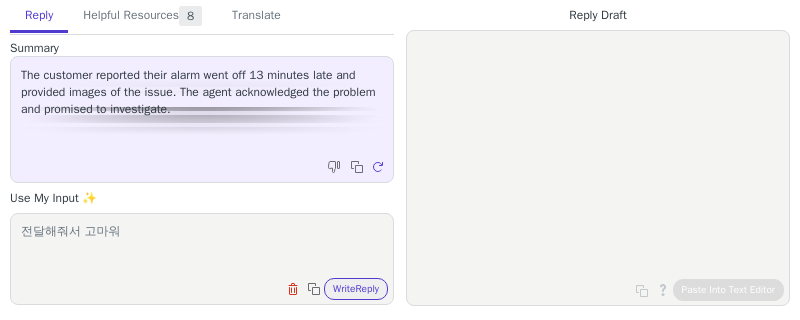 type on "전달해줘서 고마워" 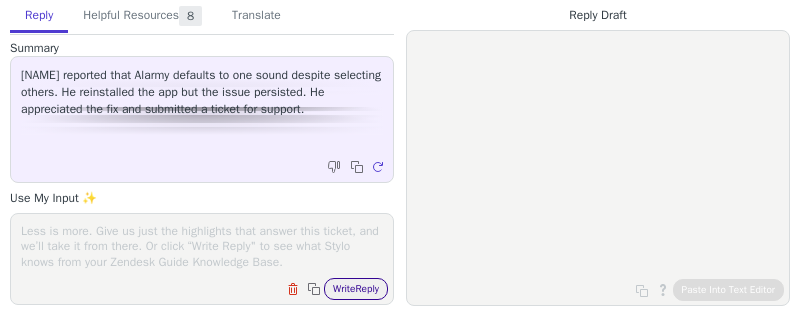 scroll, scrollTop: 0, scrollLeft: 0, axis: both 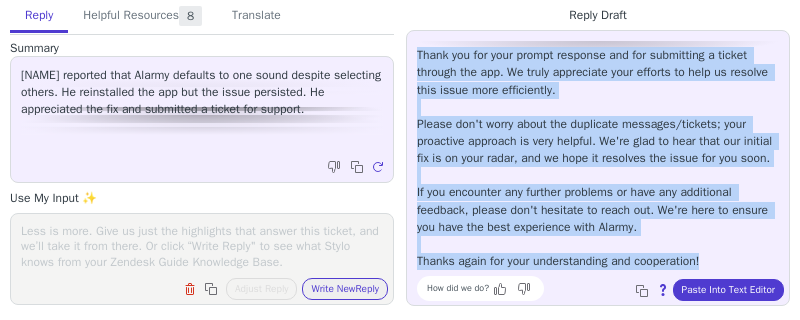 drag, startPoint x: 417, startPoint y: 82, endPoint x: 753, endPoint y: 260, distance: 380.23676 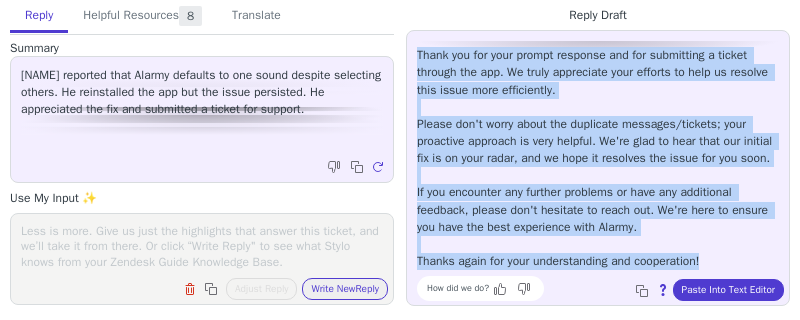 copy on "Thank you for your prompt response and for submitting a ticket through the app. We truly appreciate your efforts to help us resolve this issue more efficiently. Please don't worry about the duplicate messages/tickets; your proactive approach is very helpful. We're glad to hear that our initial fix is on your radar, and we hope it resolves the issue for you soon. If you encounter any further problems or have any additional feedback, please don't hesitate to reach out. We're here to ensure you have the best experience with Alarmy. Thanks again for your understanding and cooperation!" 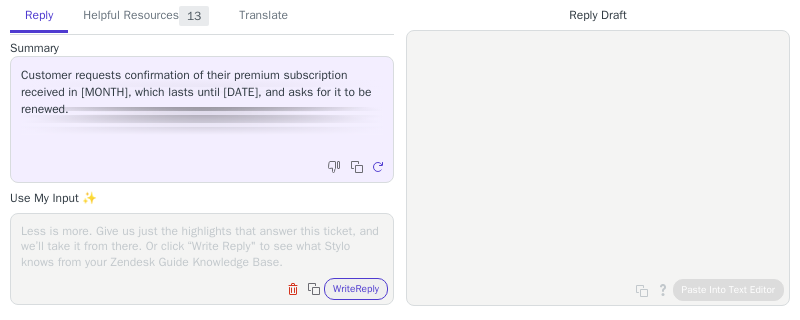 scroll, scrollTop: 0, scrollLeft: 0, axis: both 